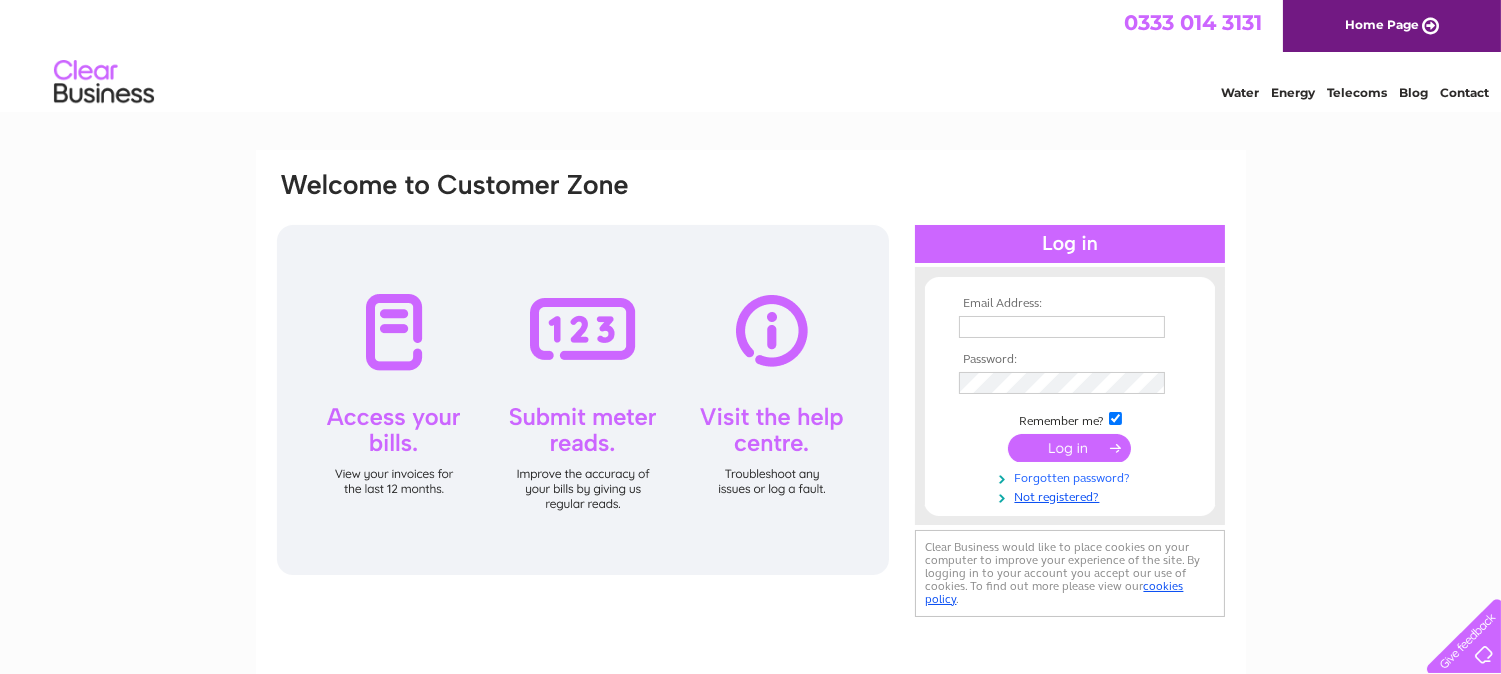 scroll, scrollTop: 0, scrollLeft: 0, axis: both 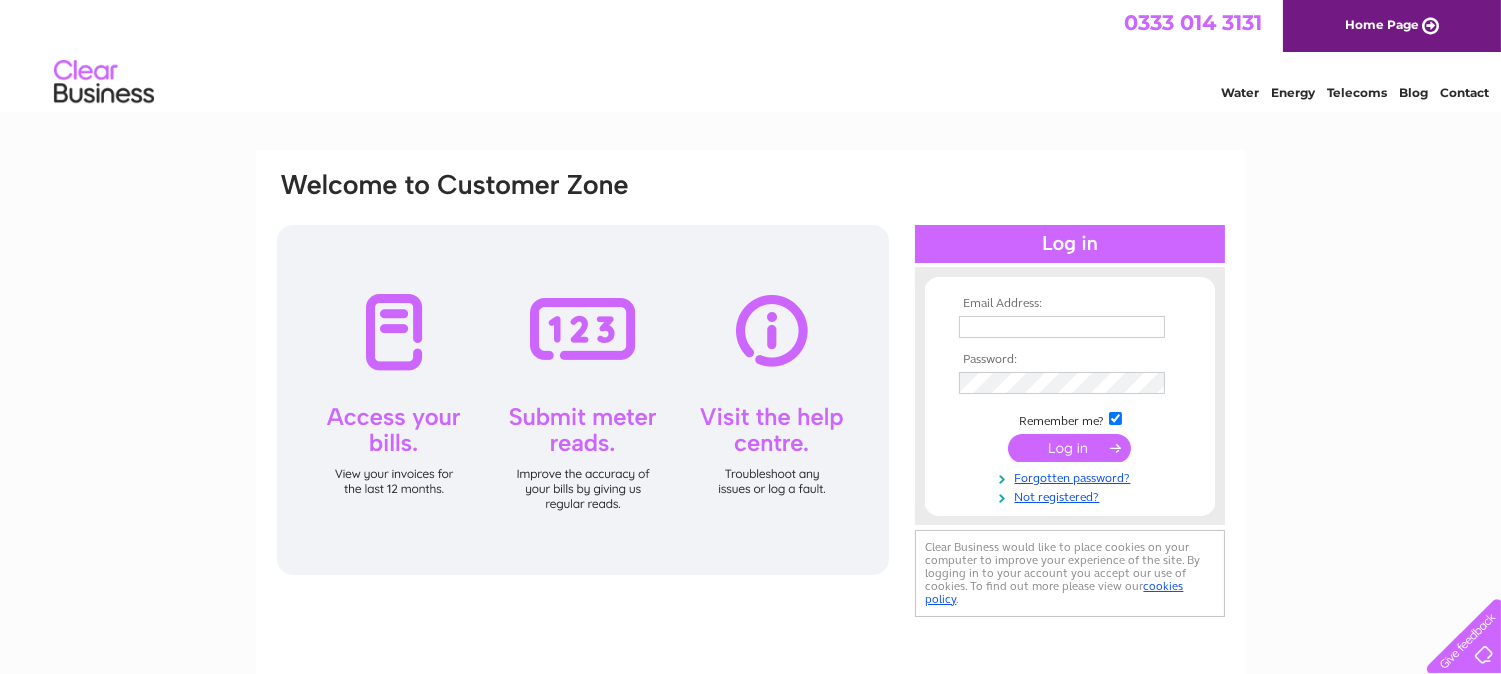 type on "matt@thetoyshop-uk.com" 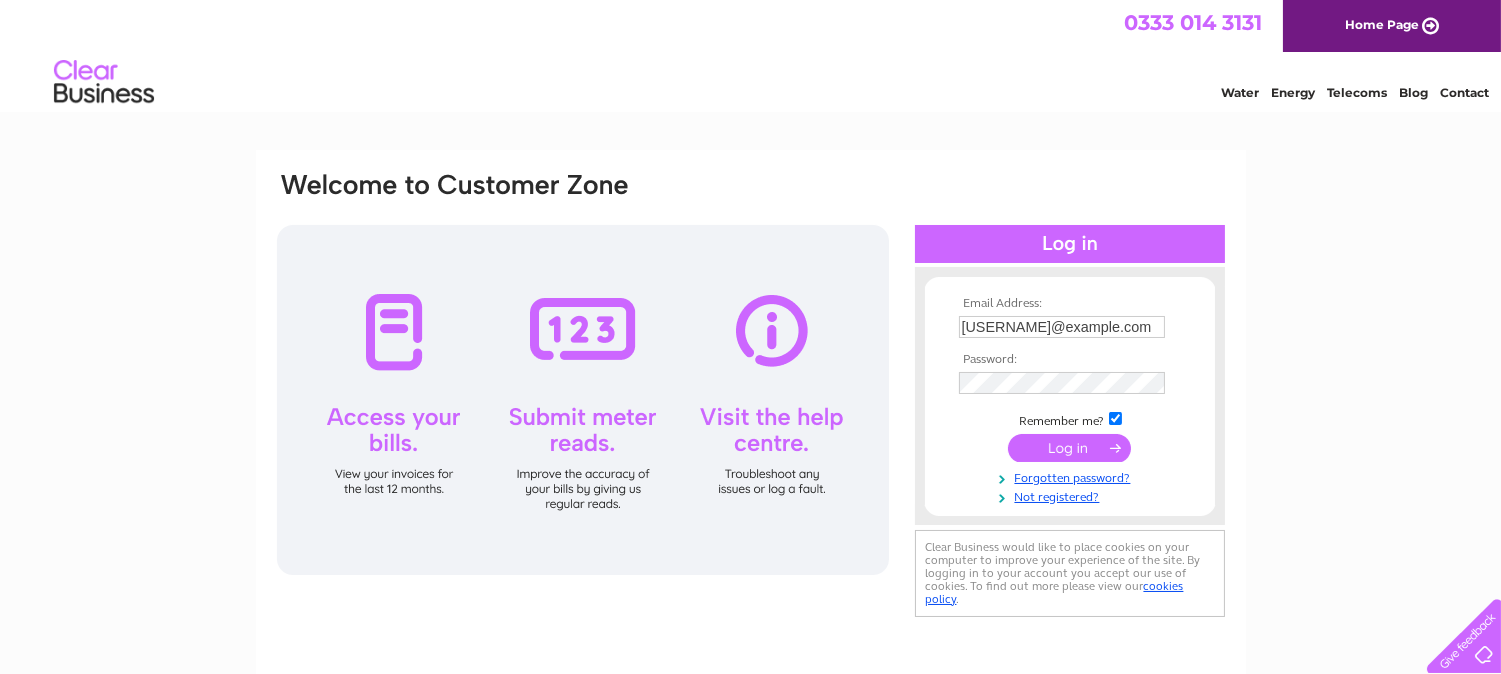 click at bounding box center (1069, 448) 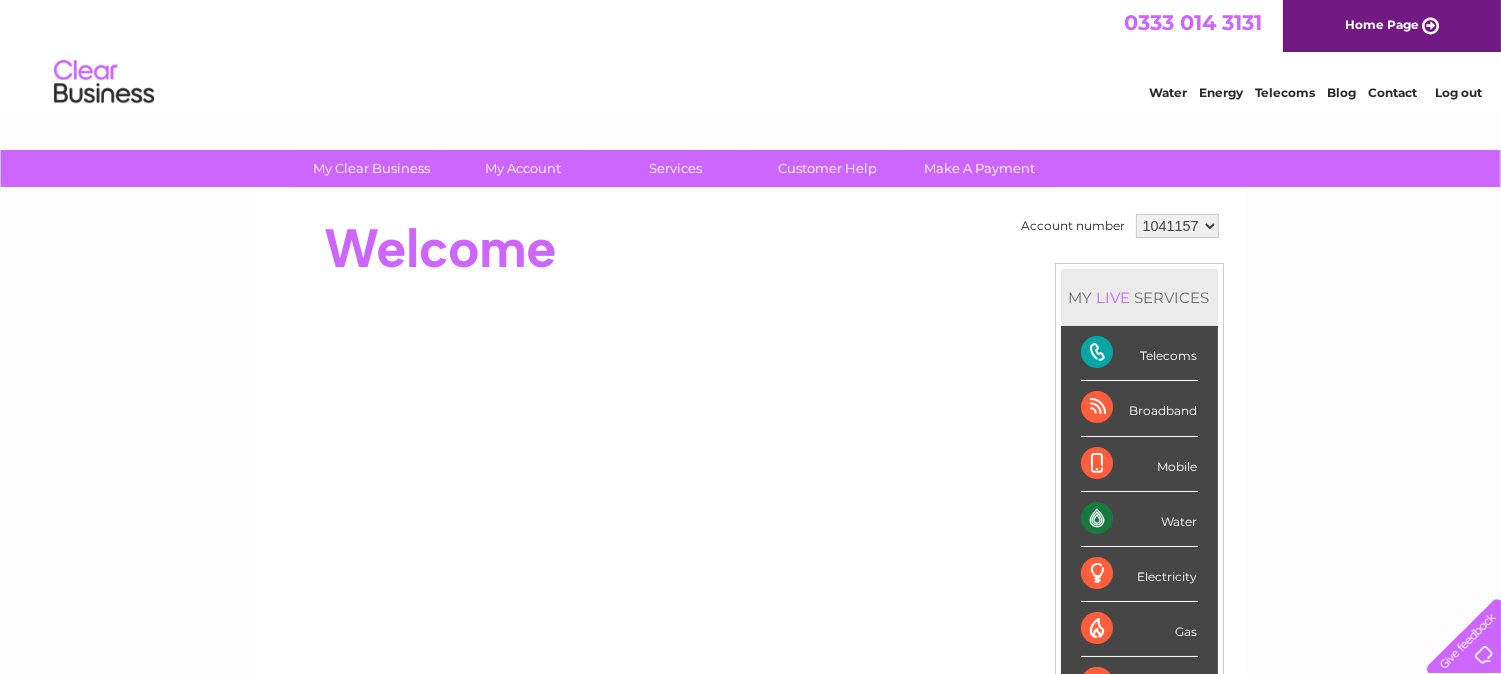 scroll, scrollTop: 0, scrollLeft: 0, axis: both 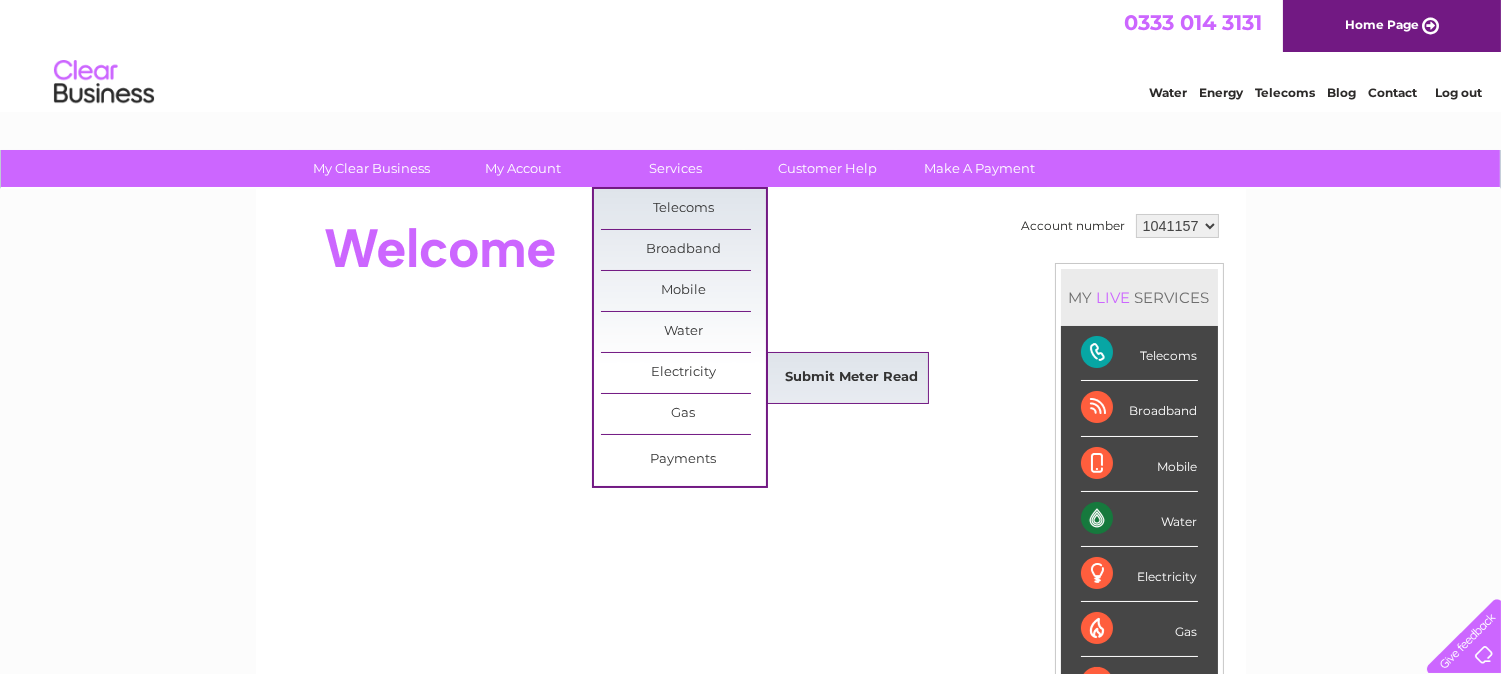 click on "Submit Meter Read" at bounding box center (851, 378) 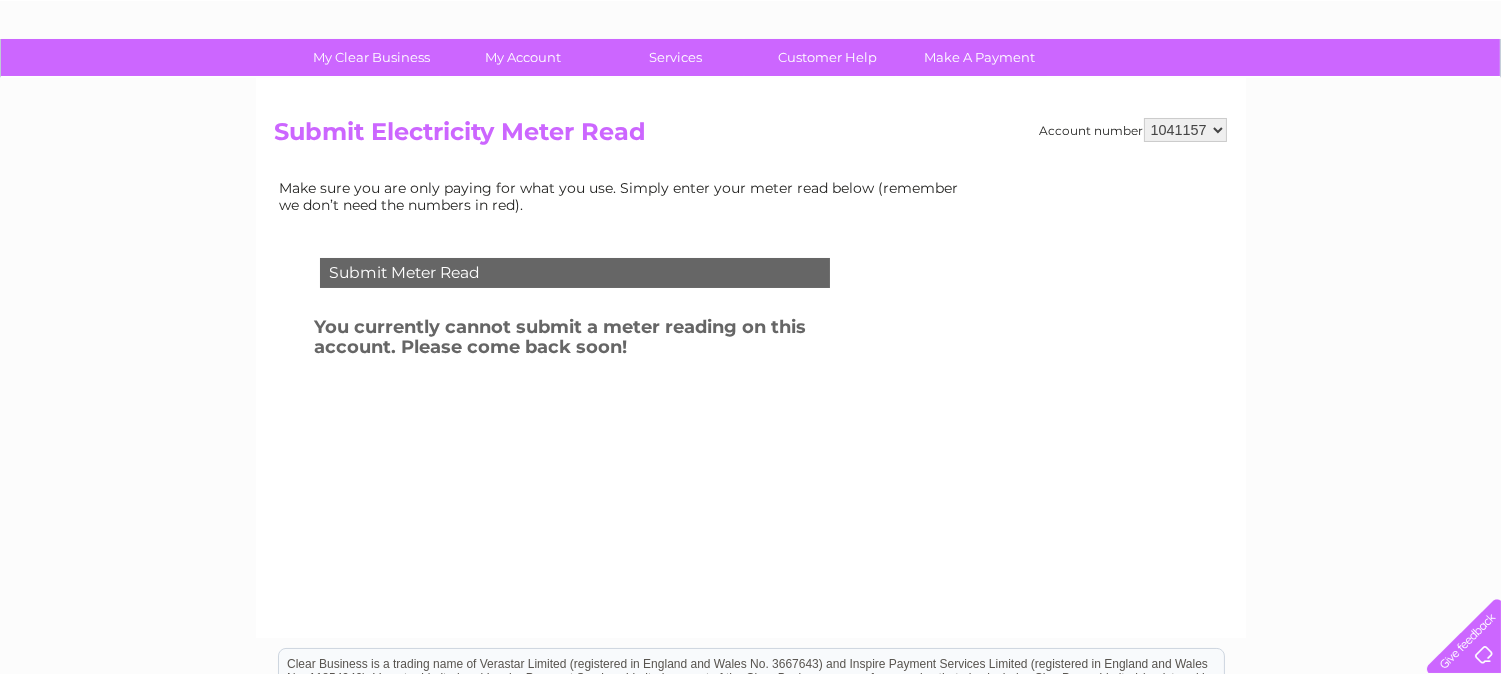 scroll, scrollTop: 0, scrollLeft: 0, axis: both 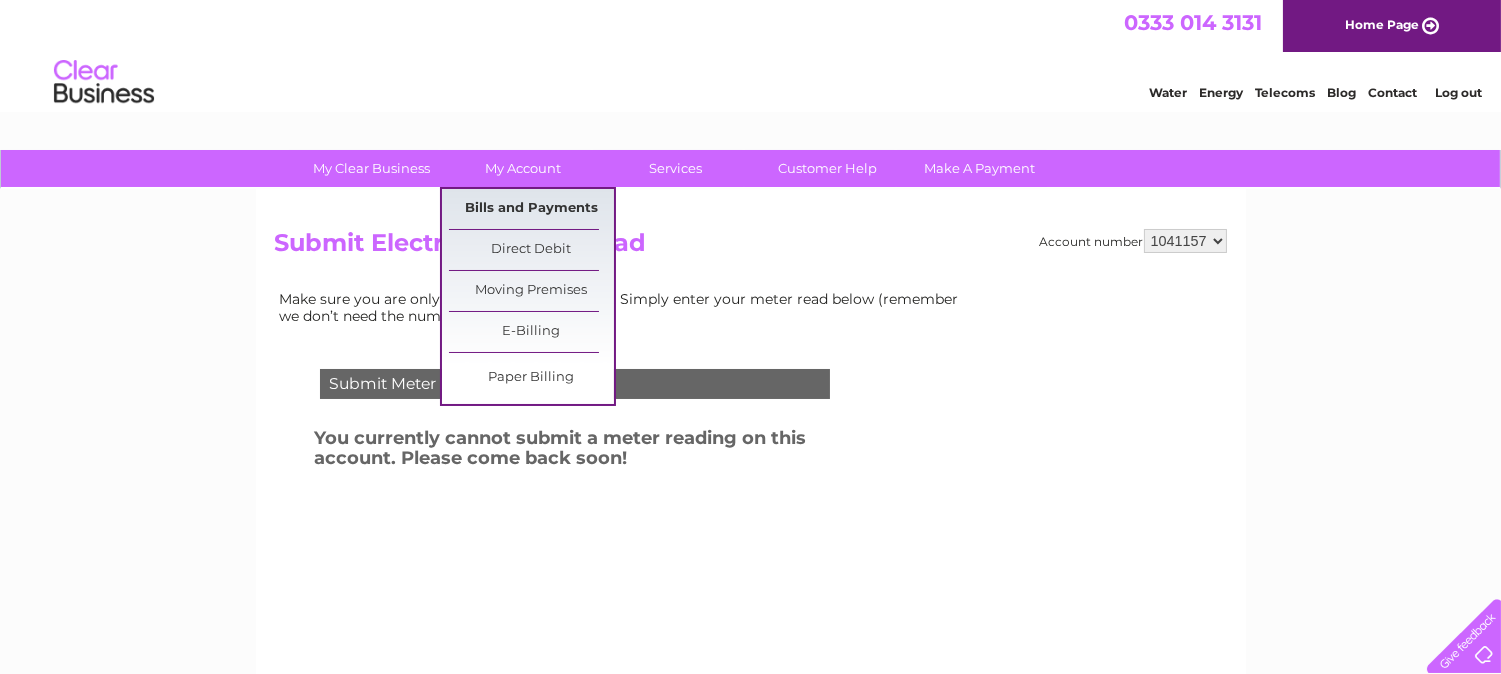click on "Bills and Payments" at bounding box center [531, 209] 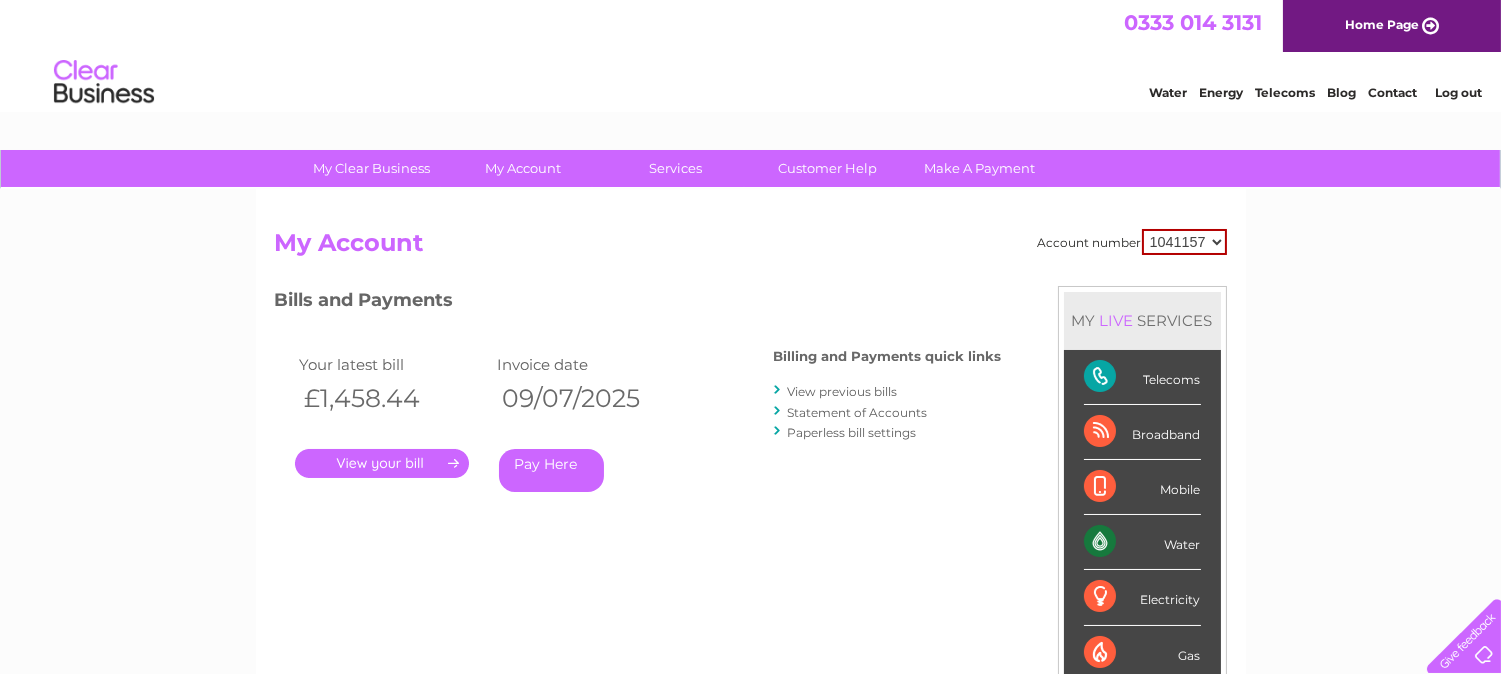 scroll, scrollTop: 0, scrollLeft: 0, axis: both 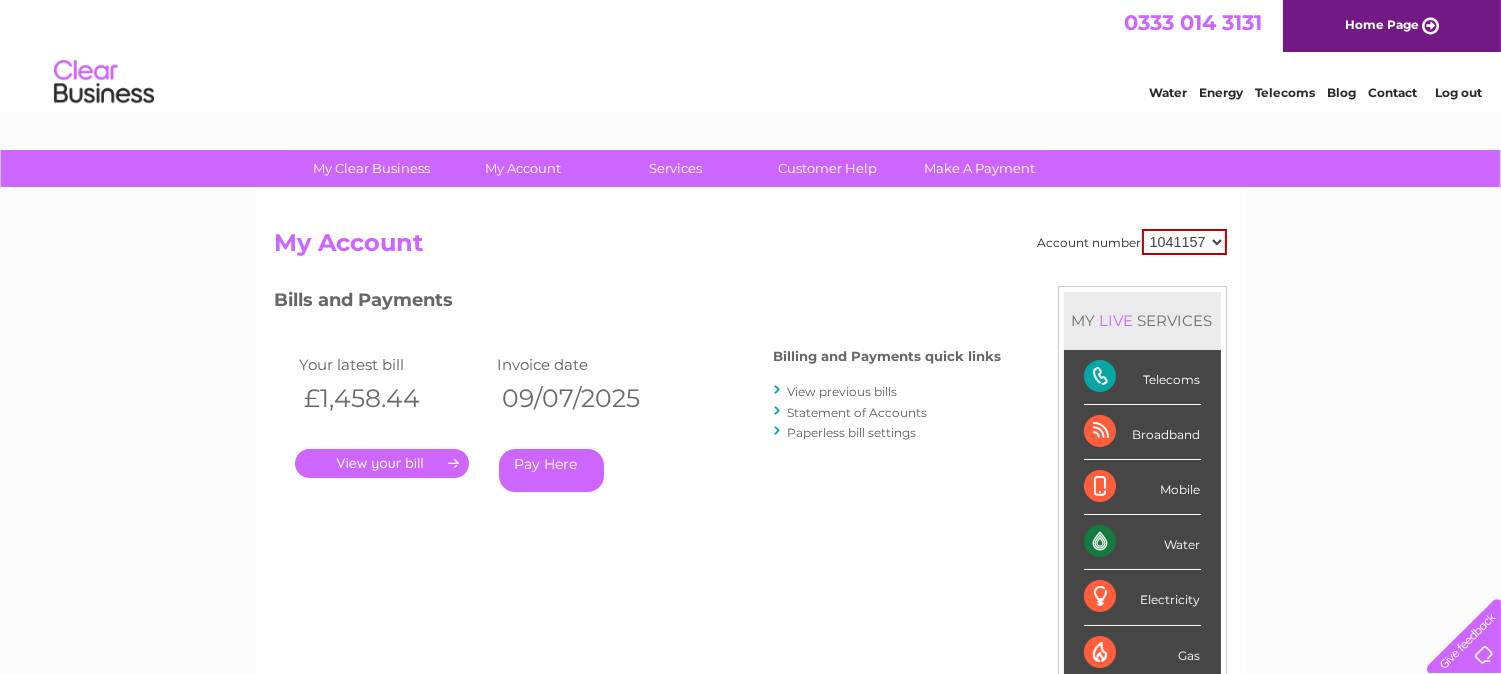 click on "." at bounding box center (382, 463) 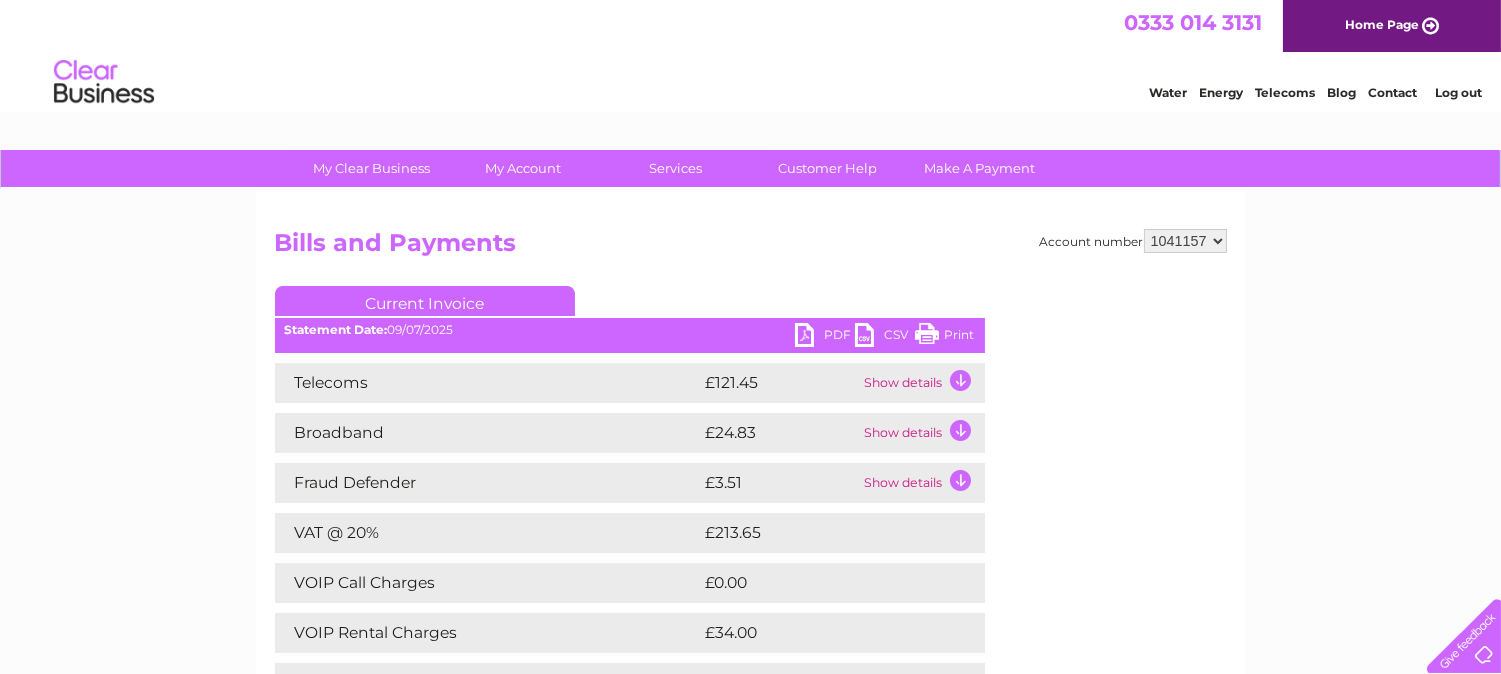 scroll, scrollTop: 0, scrollLeft: 0, axis: both 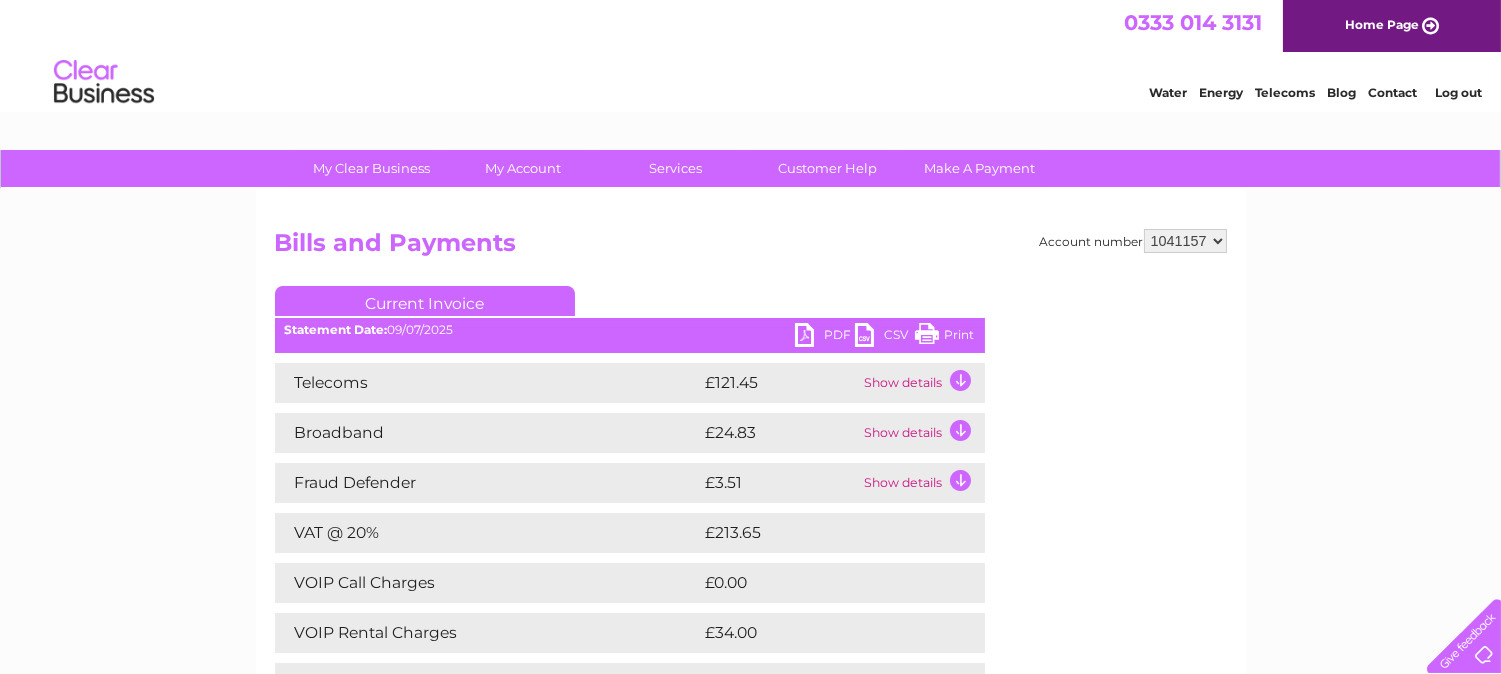 click on "PDF" at bounding box center [825, 337] 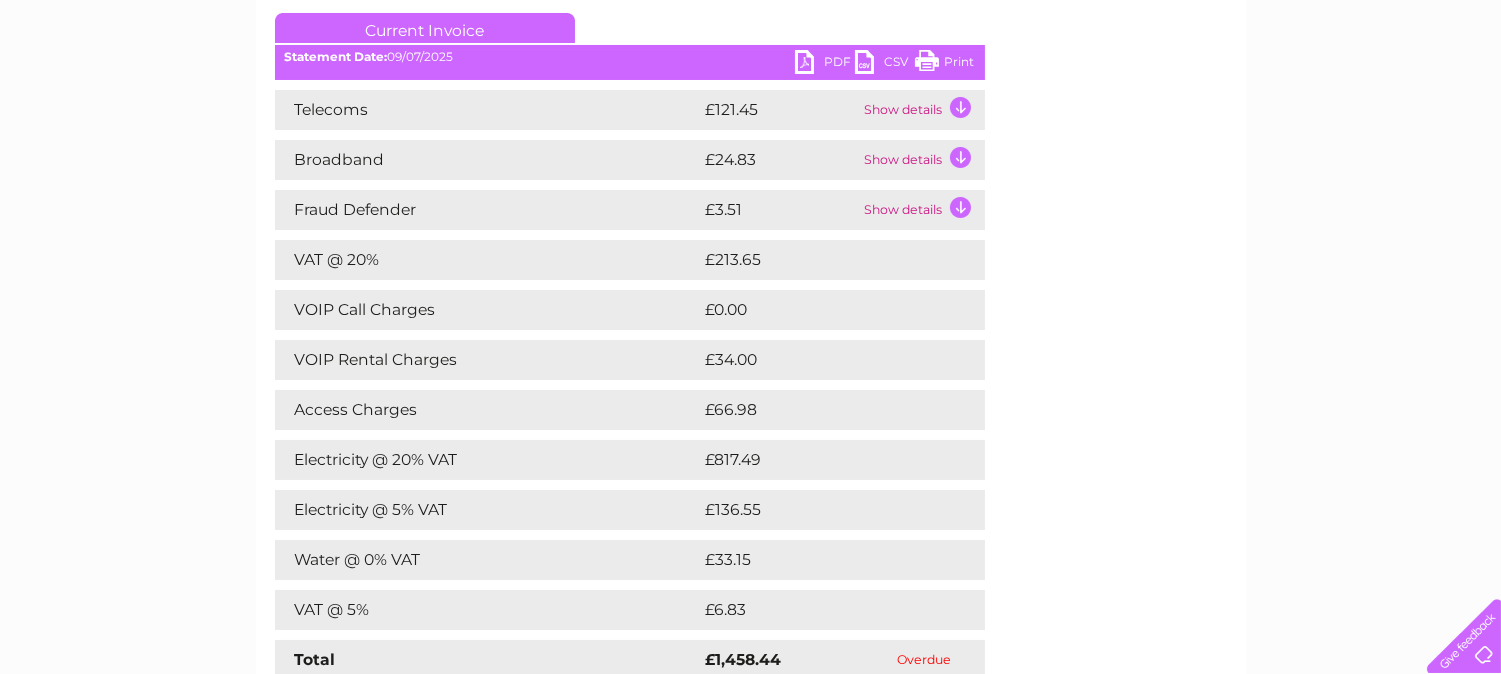 scroll, scrollTop: 0, scrollLeft: 0, axis: both 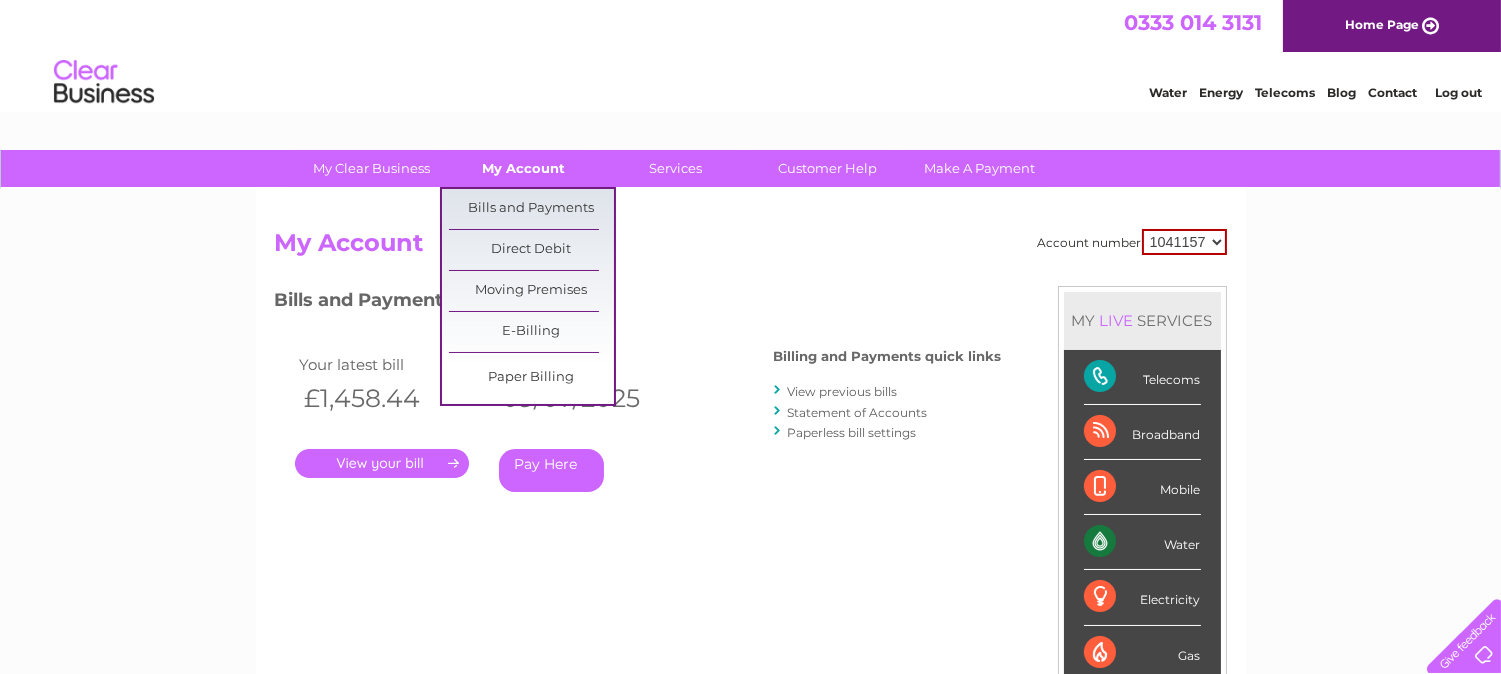 click on "My Account" at bounding box center [523, 168] 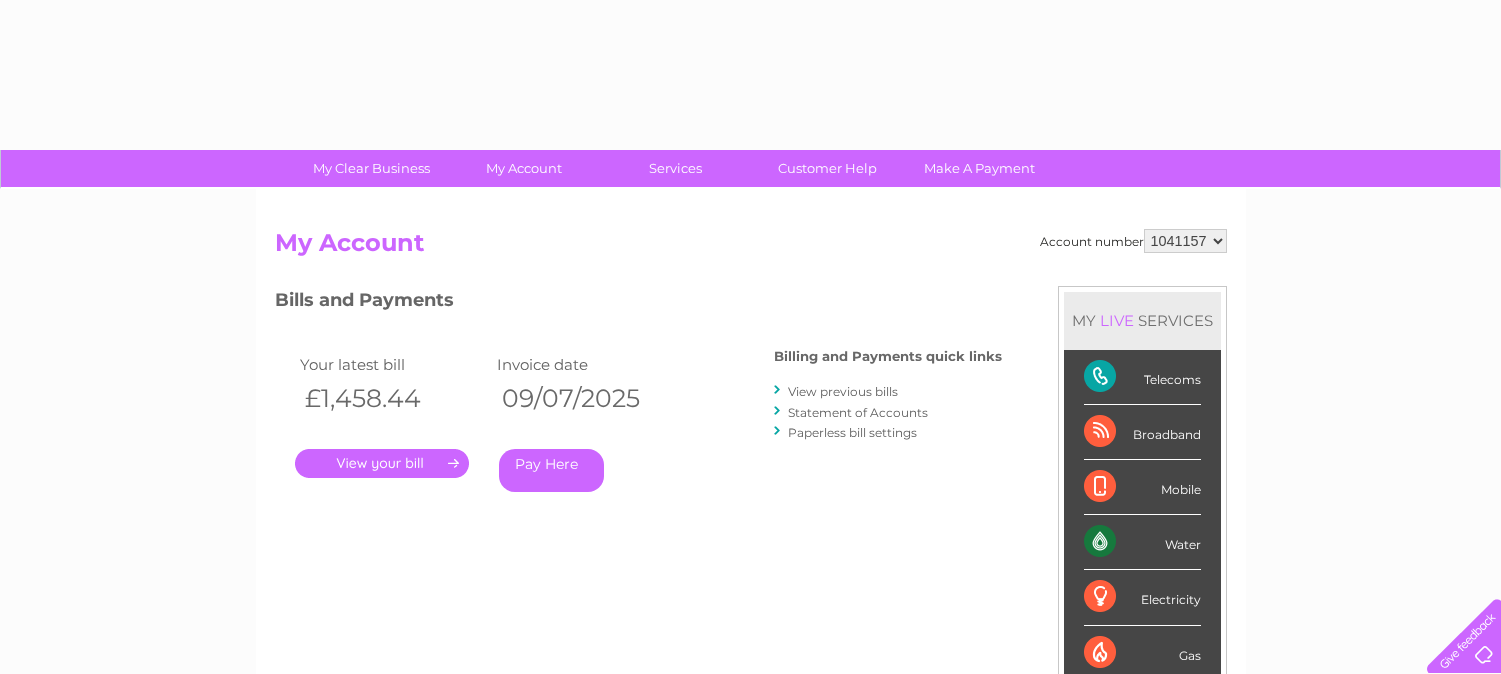 scroll, scrollTop: 0, scrollLeft: 0, axis: both 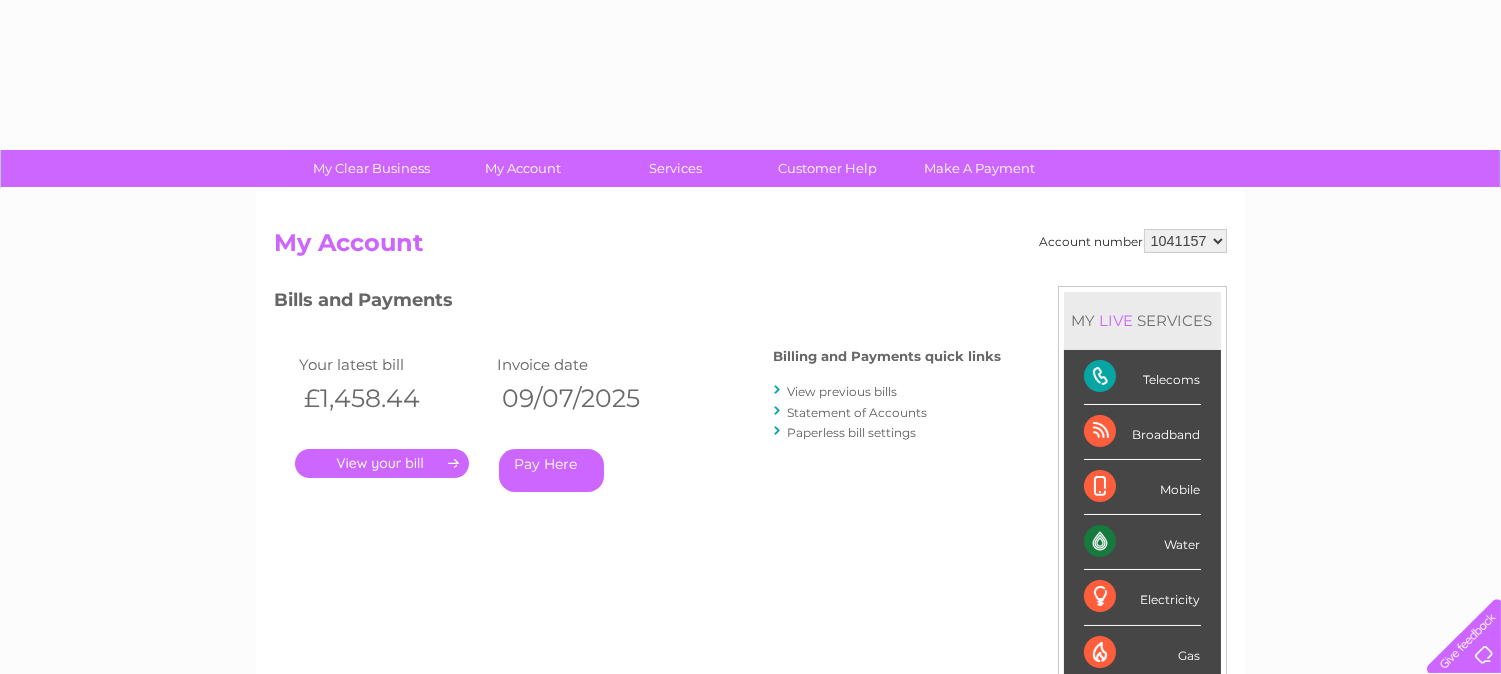 click on "Services" at bounding box center (675, 168) 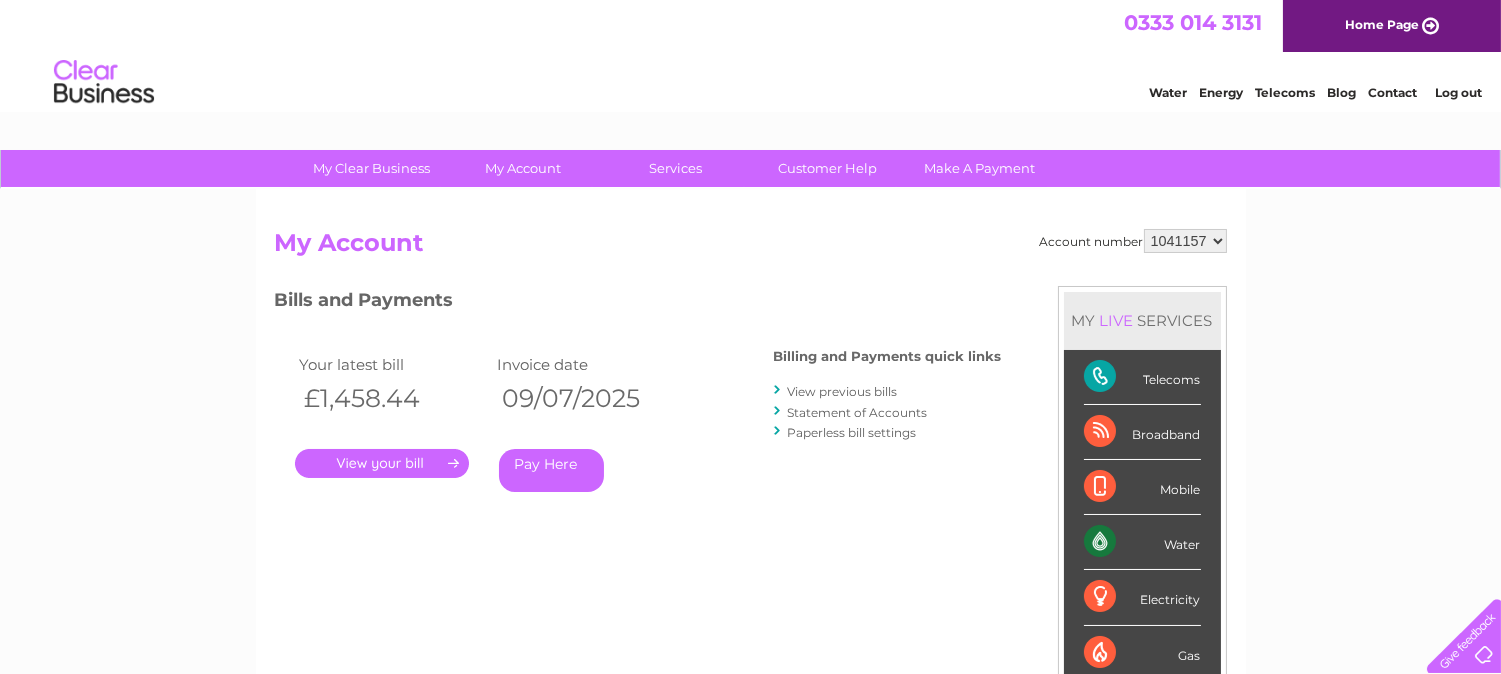 scroll, scrollTop: 0, scrollLeft: 0, axis: both 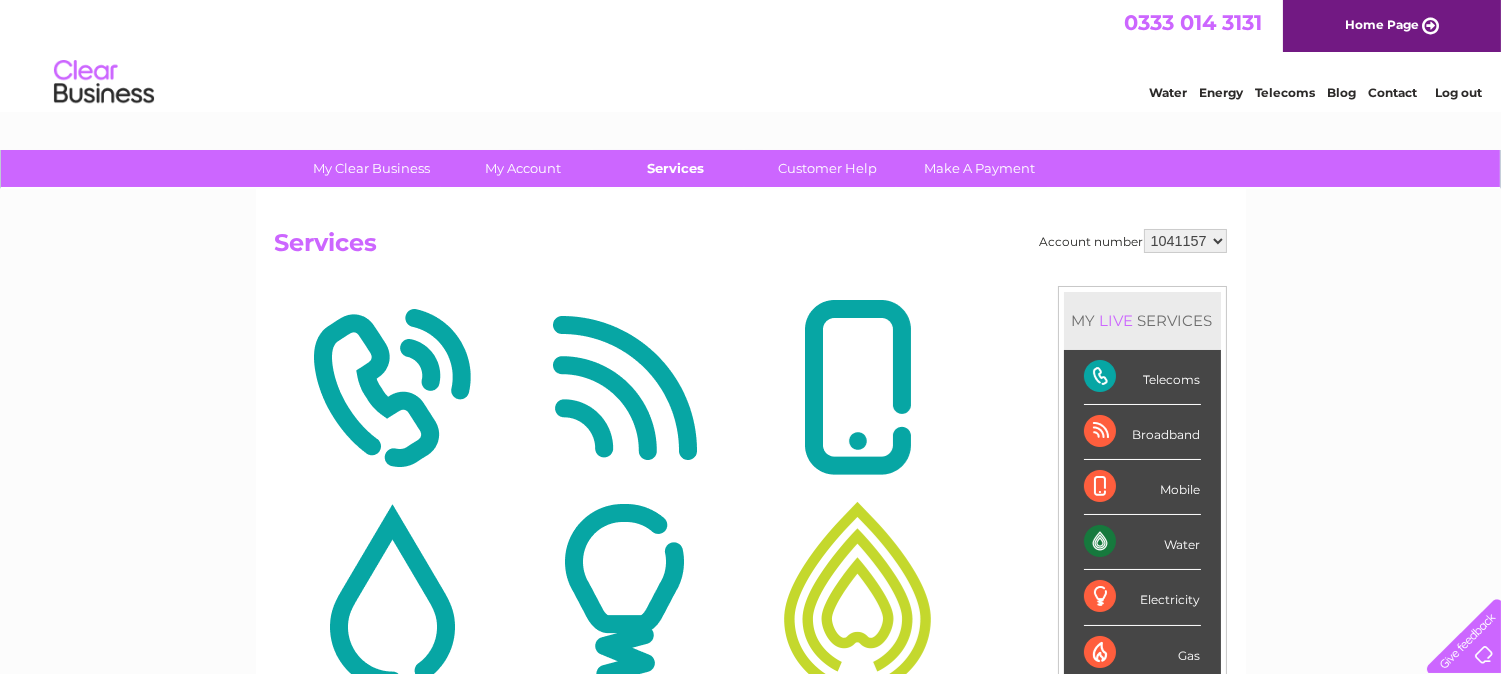 click on "Services" at bounding box center (675, 168) 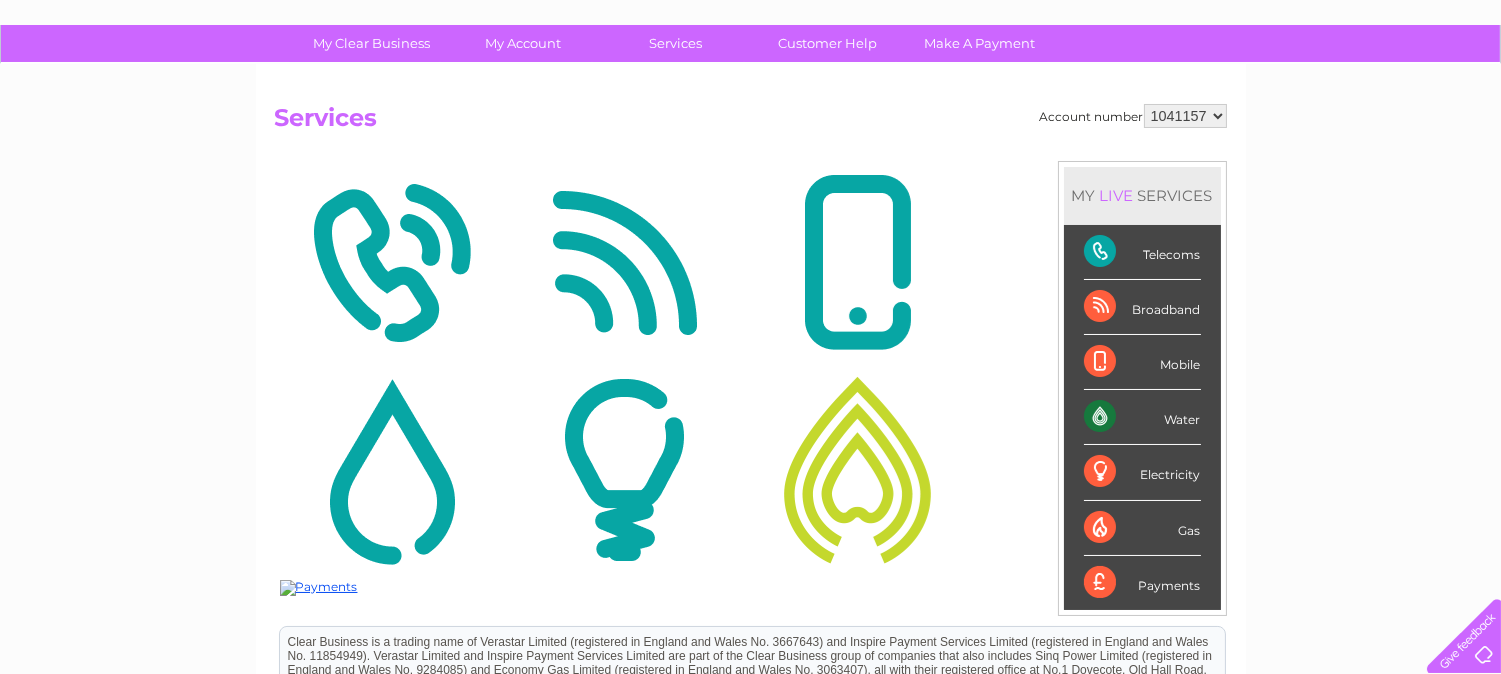 scroll, scrollTop: 443, scrollLeft: 0, axis: vertical 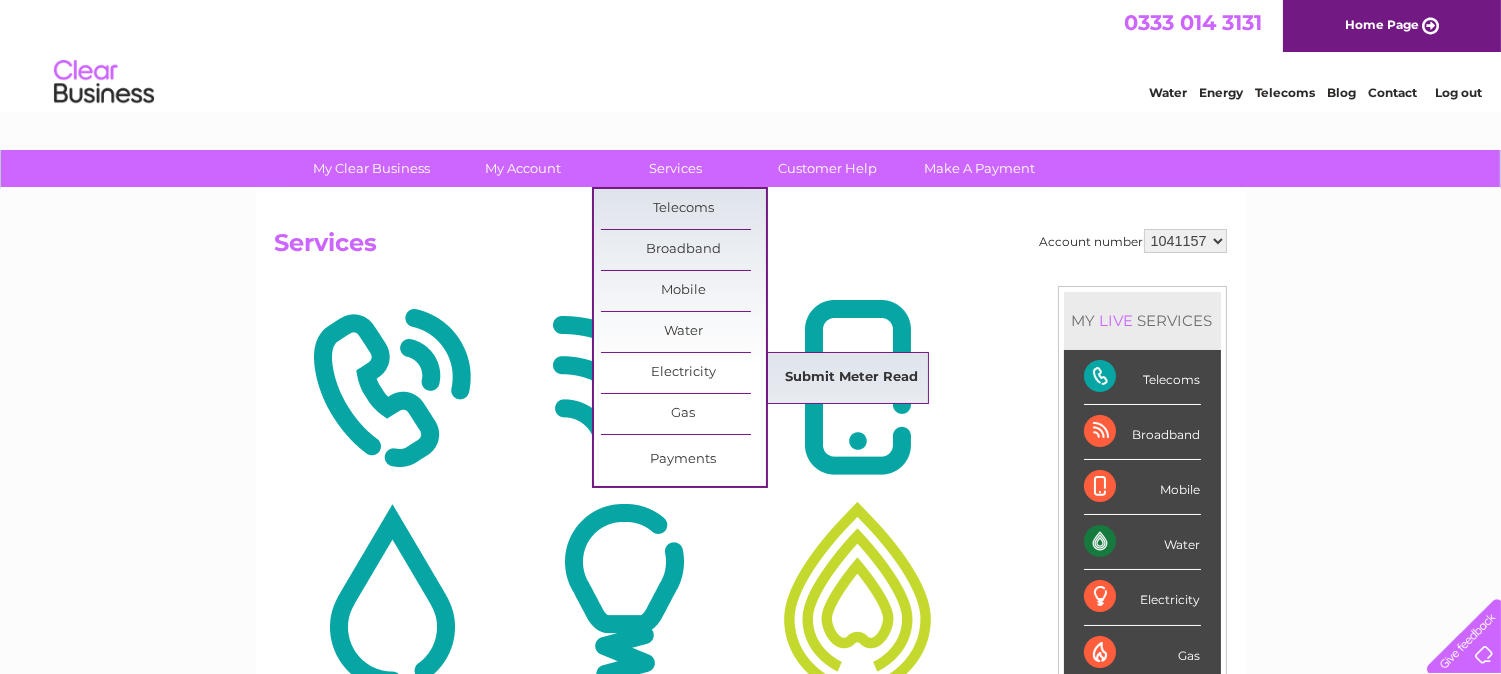 click on "Submit Meter Read" at bounding box center (851, 378) 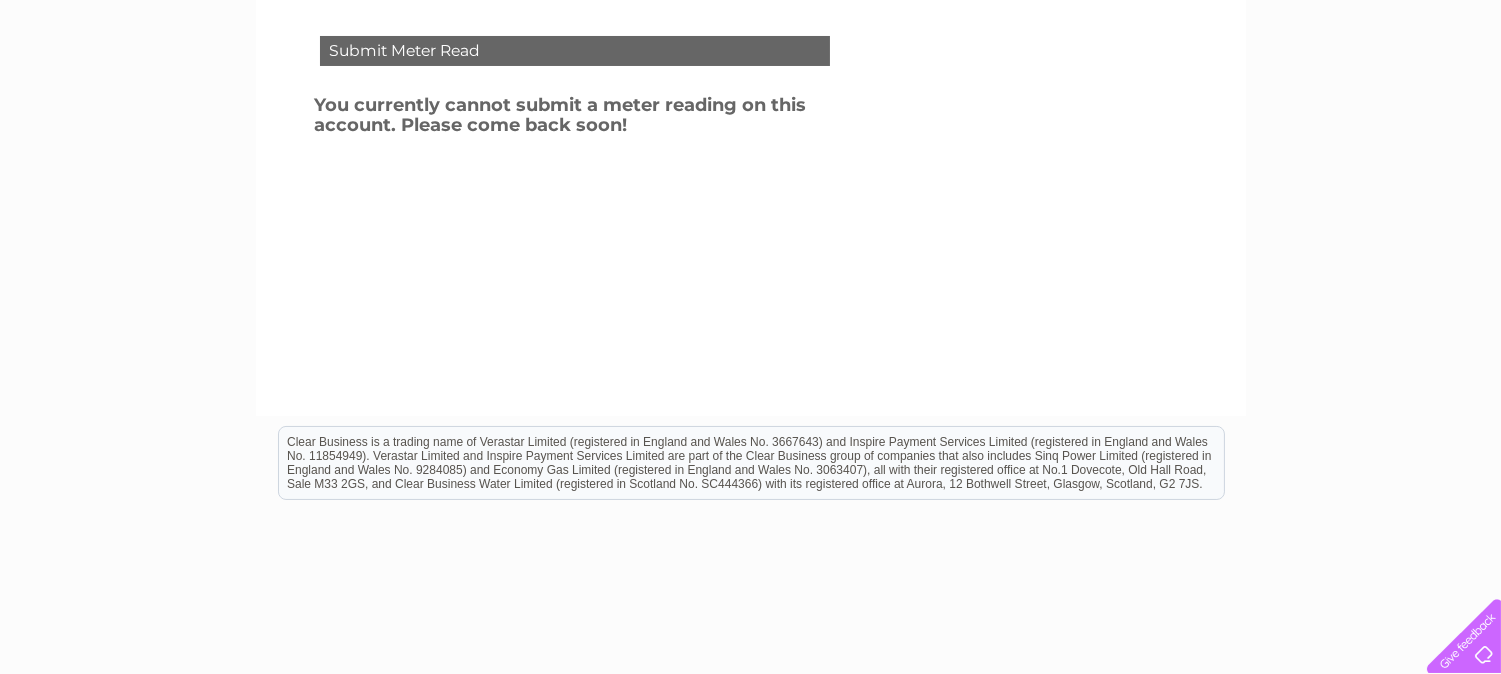 scroll, scrollTop: 0, scrollLeft: 0, axis: both 